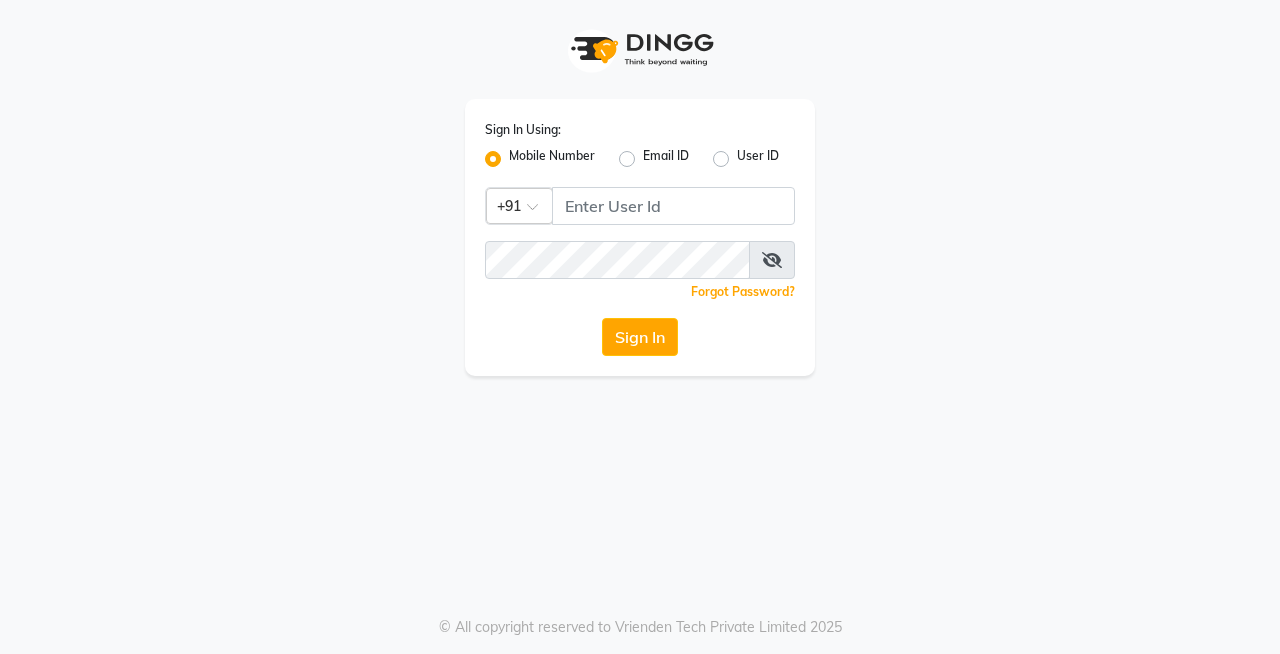 scroll, scrollTop: 0, scrollLeft: 0, axis: both 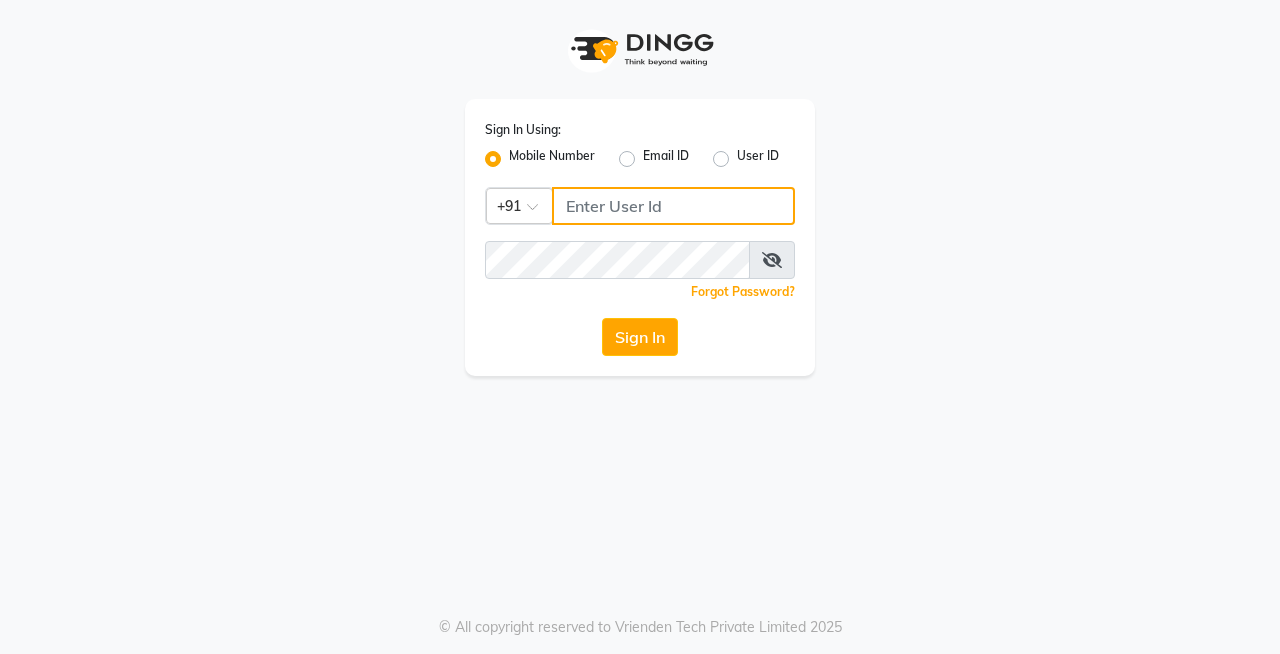 click 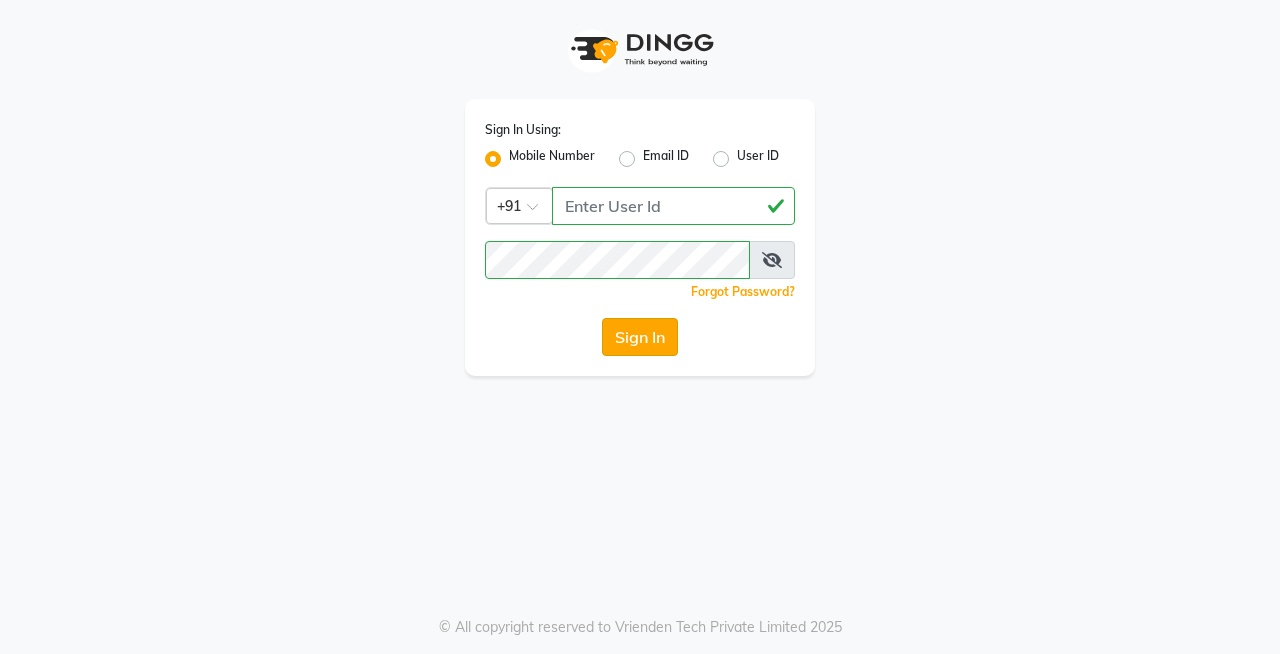 click on "Sign In" 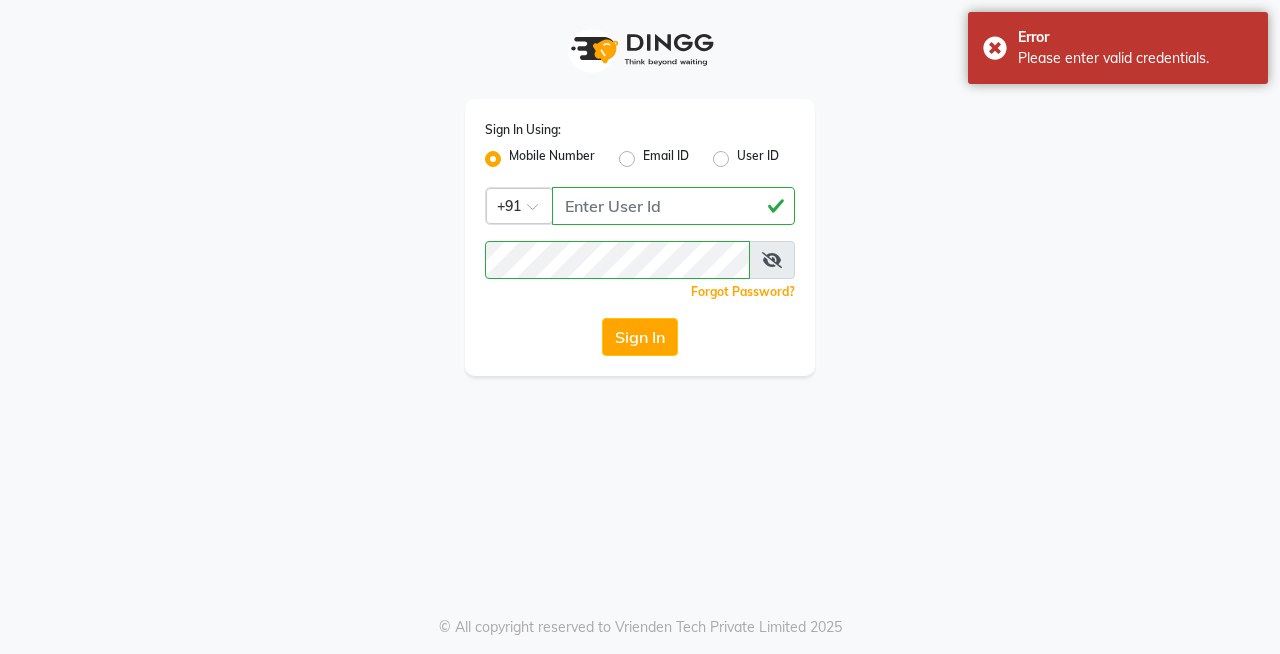 click at bounding box center (772, 260) 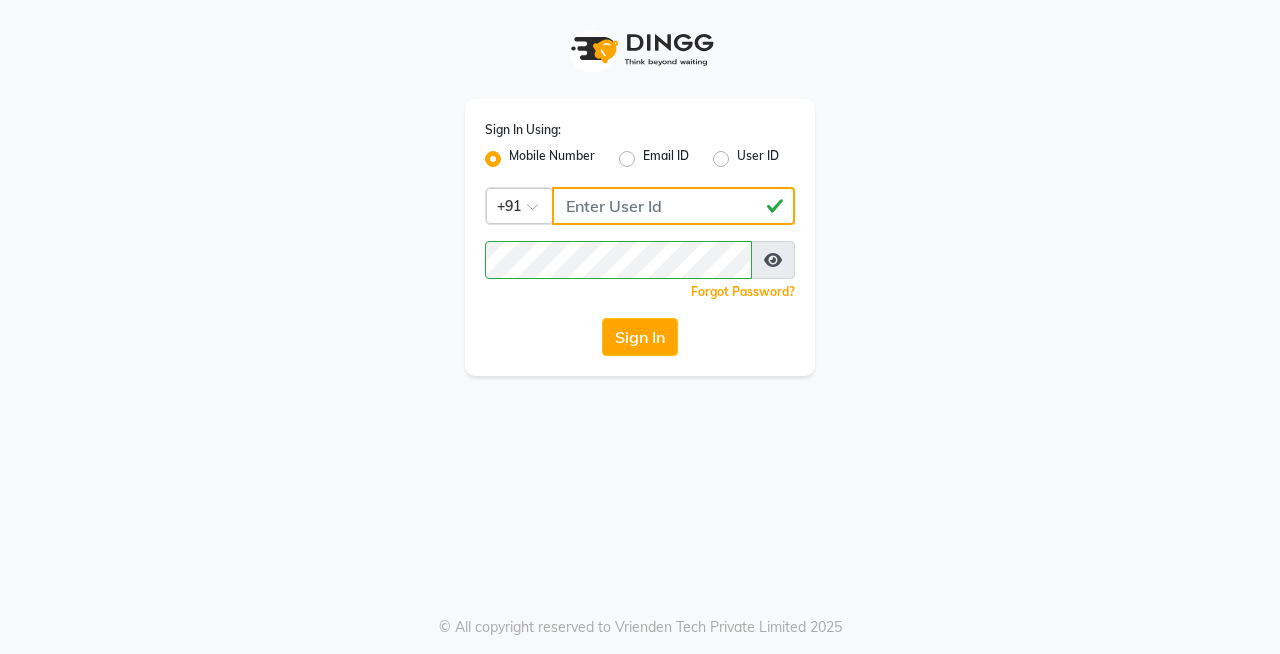 click on "[PHONE]" 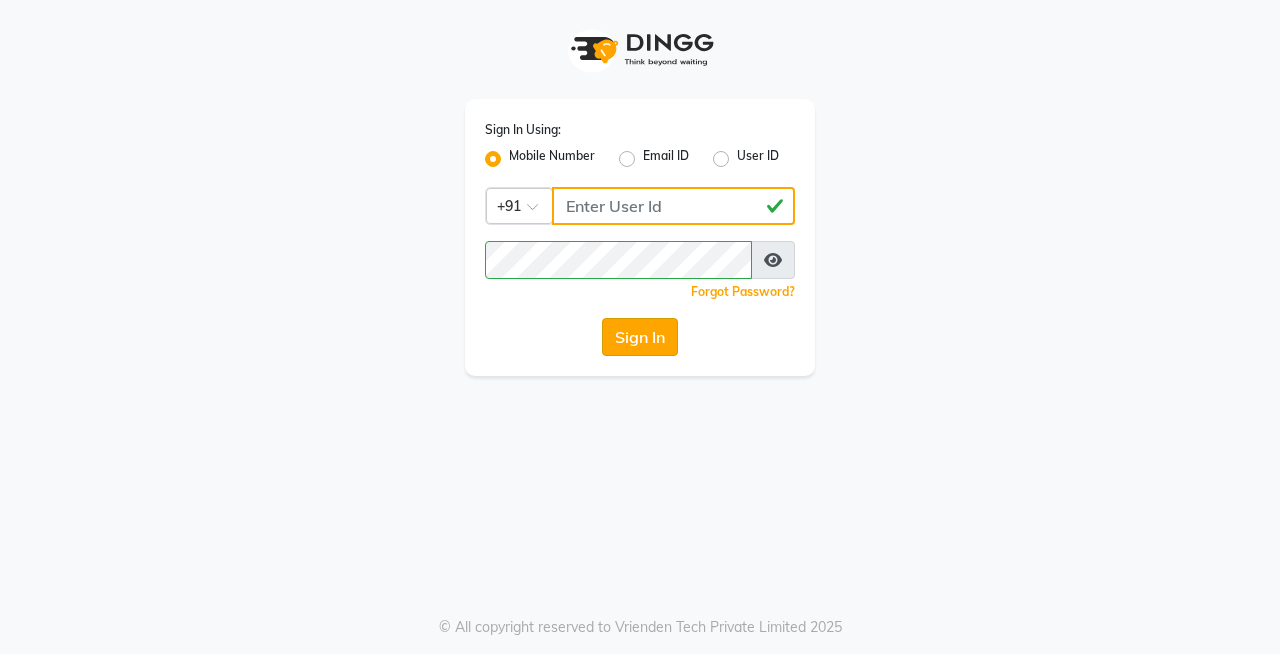 type on "[PHONE]" 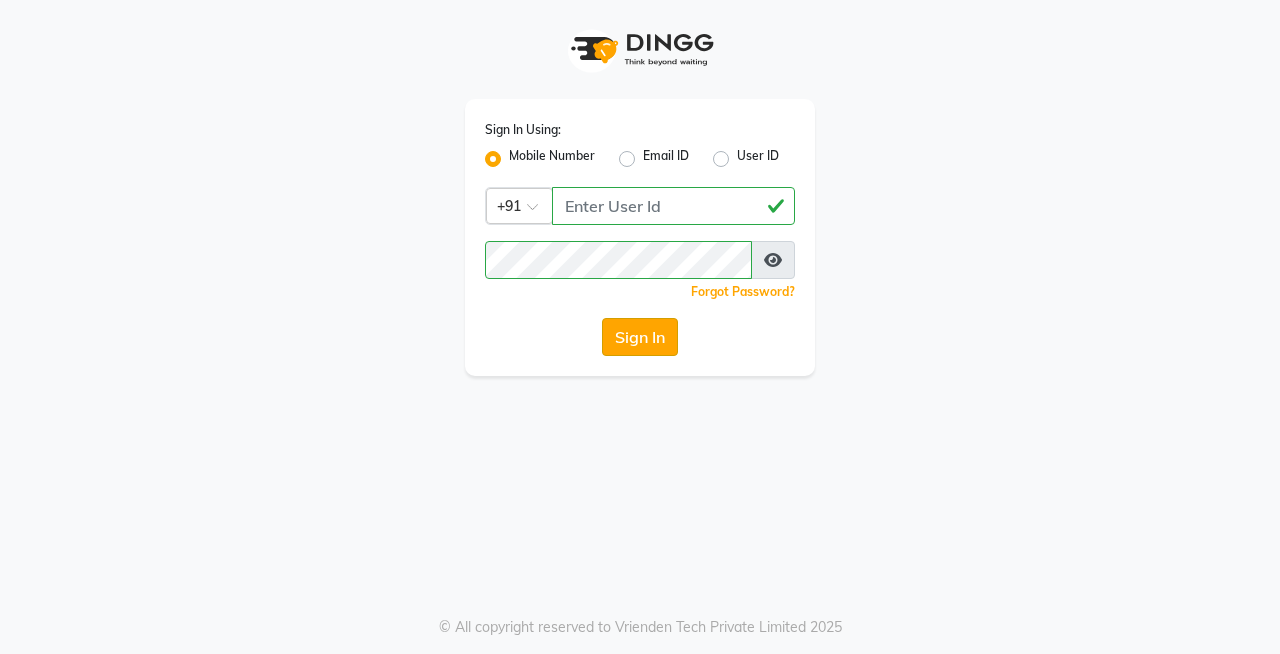 click on "Sign In" 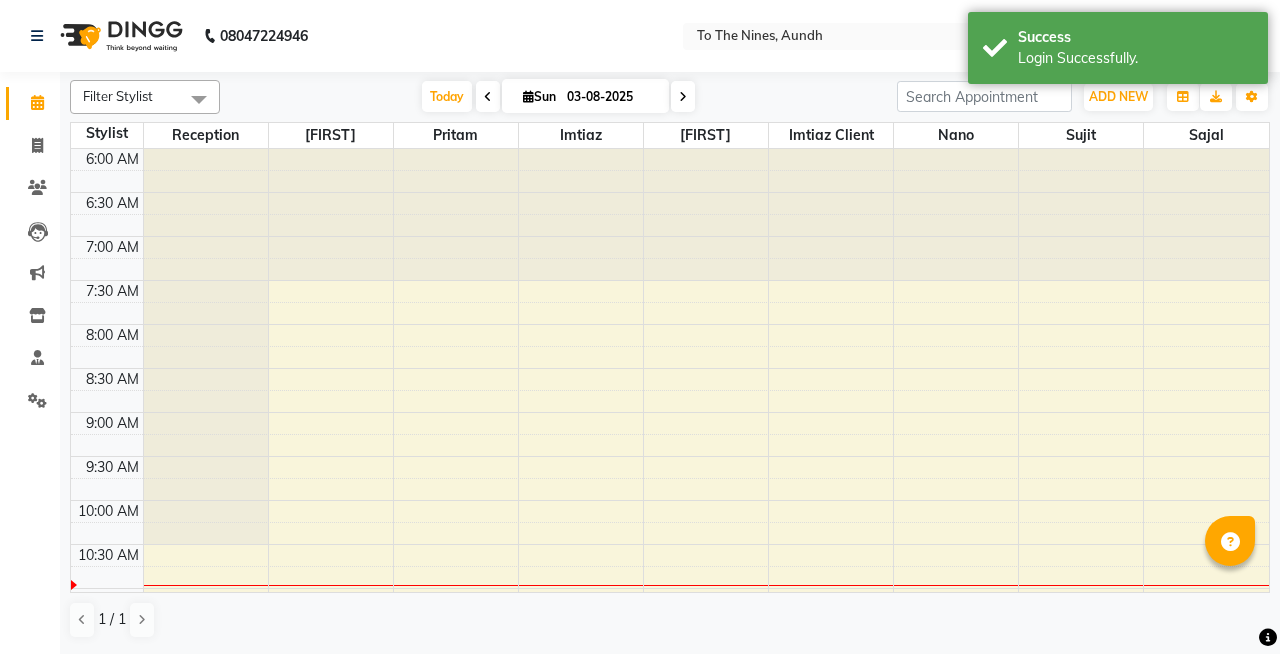 scroll, scrollTop: 352, scrollLeft: 0, axis: vertical 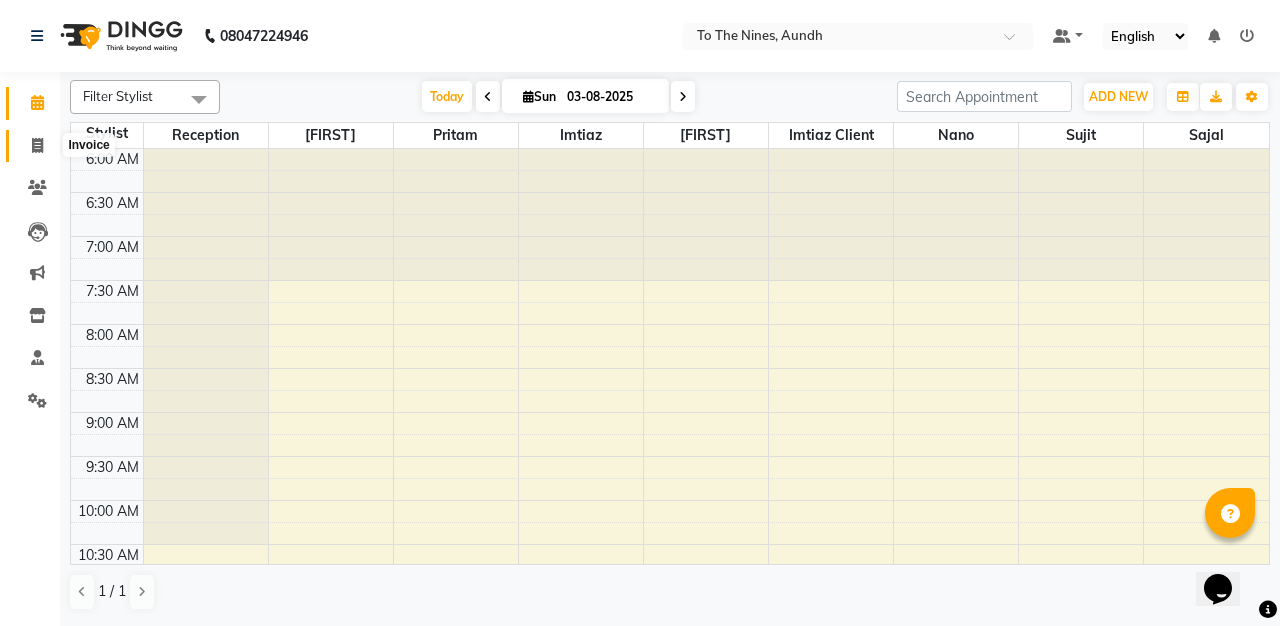 click 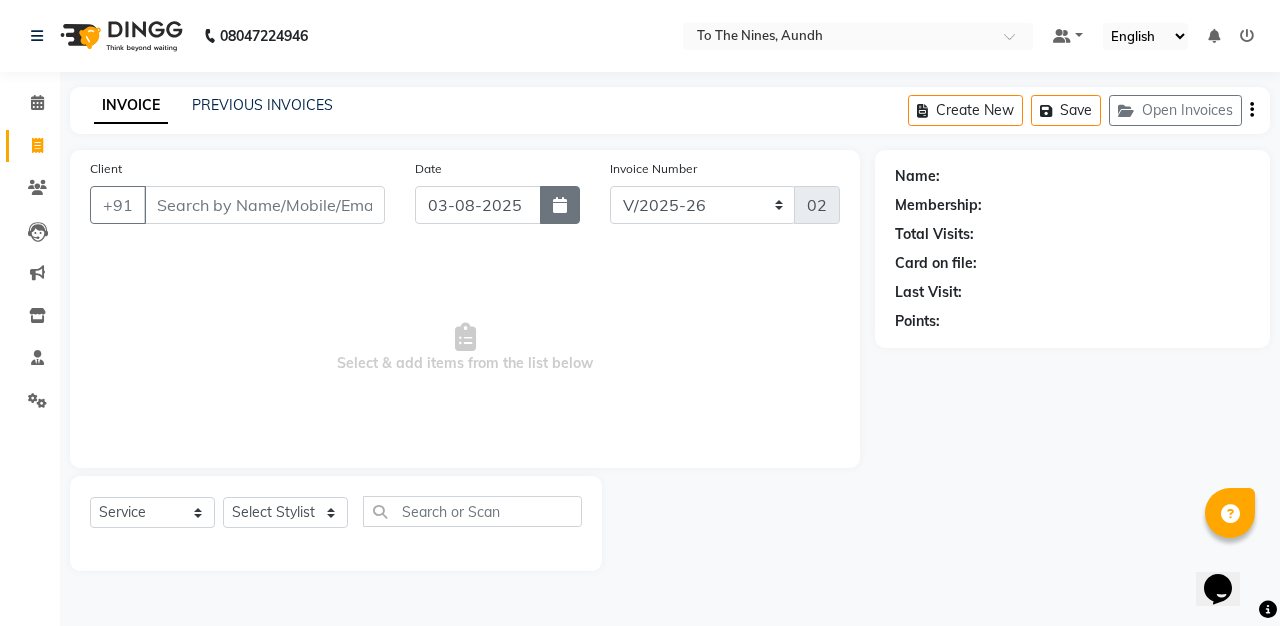 click 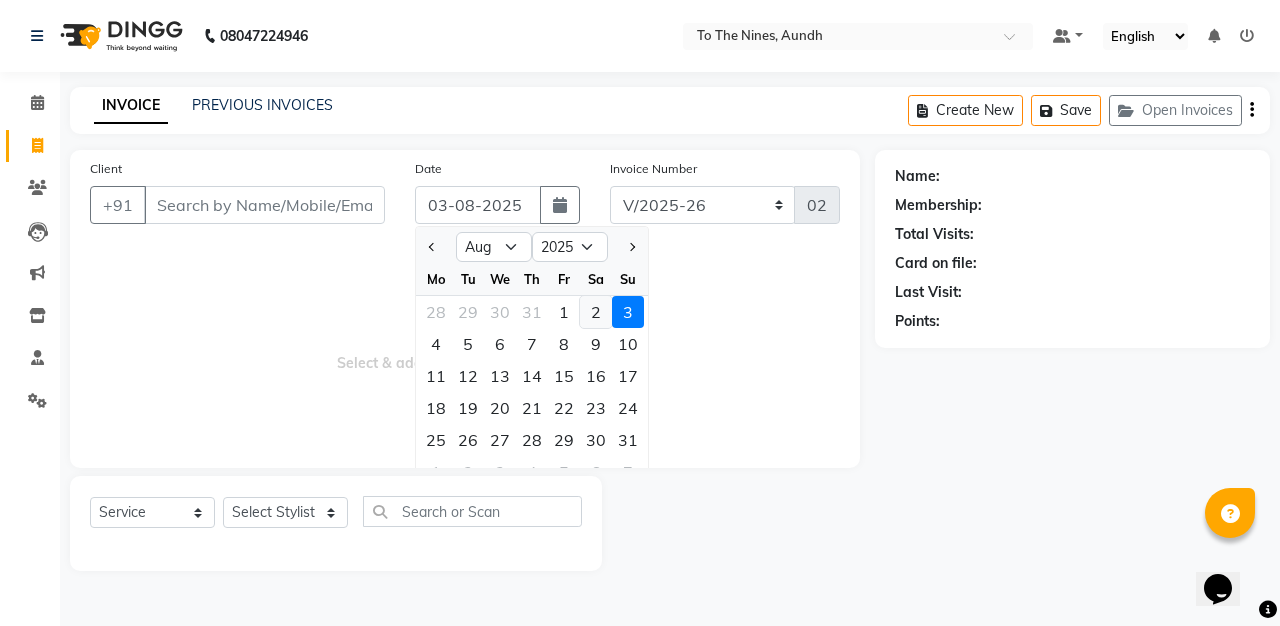 click on "2" 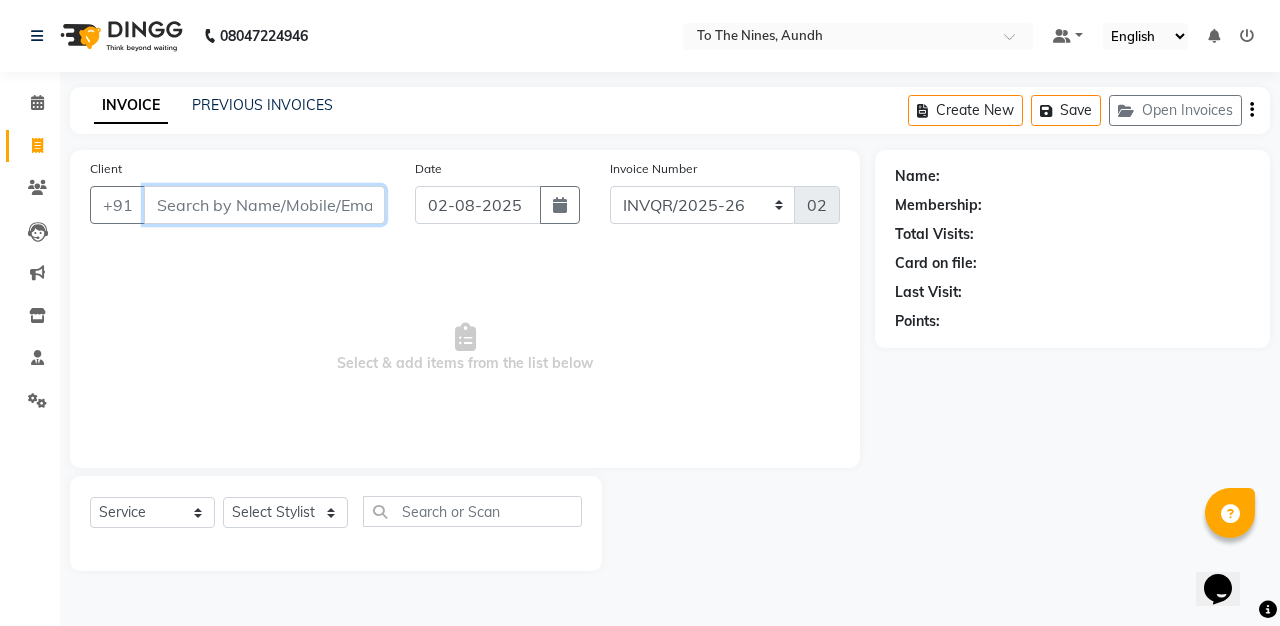 click on "Client" at bounding box center (264, 205) 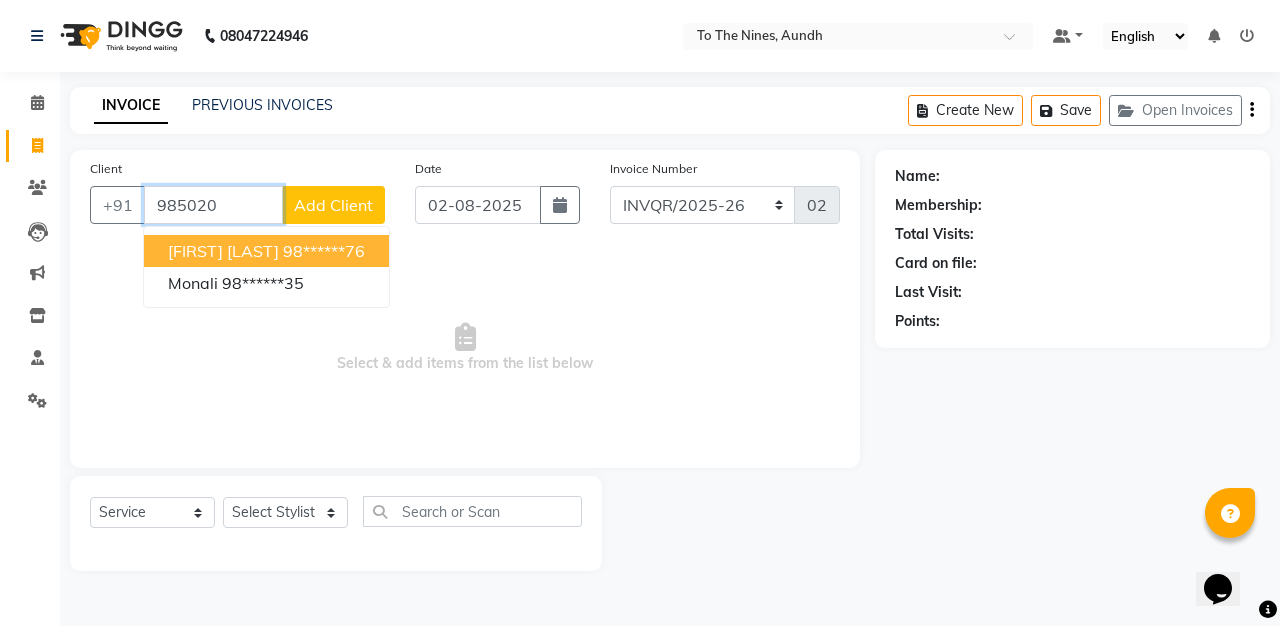 click on "98******76" at bounding box center [324, 251] 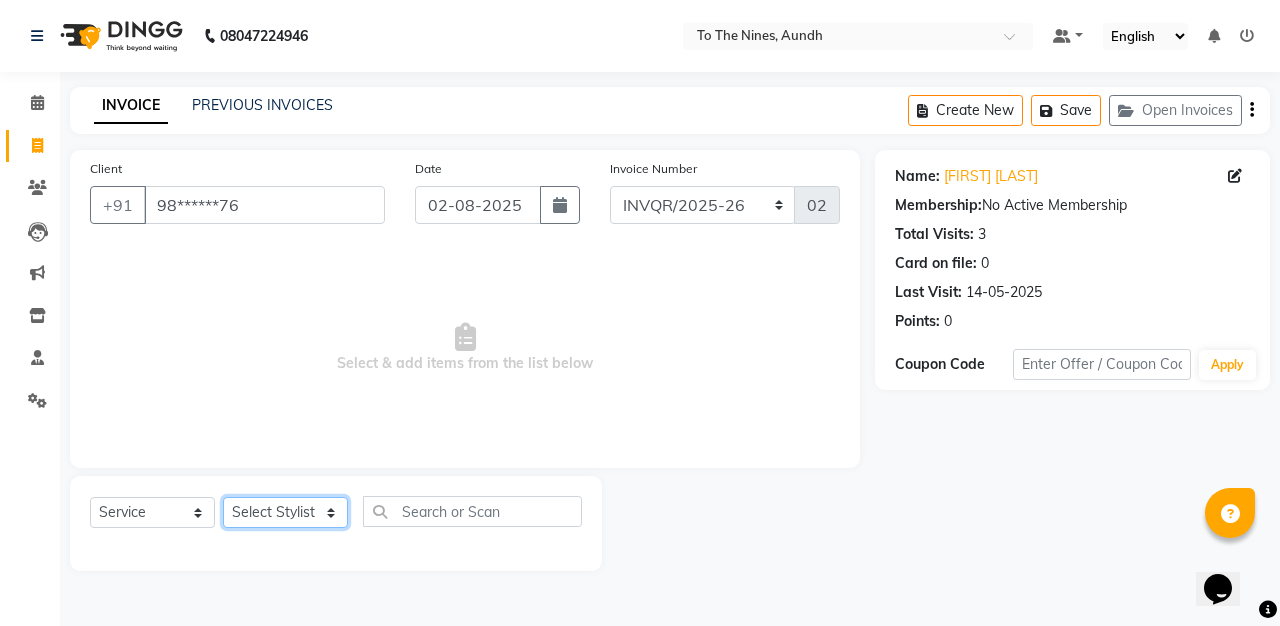 click on "Select Stylist Imtiaz Imtiaz client Nano Pritam  Pushpa Reception Sajal Subir  Sujit" 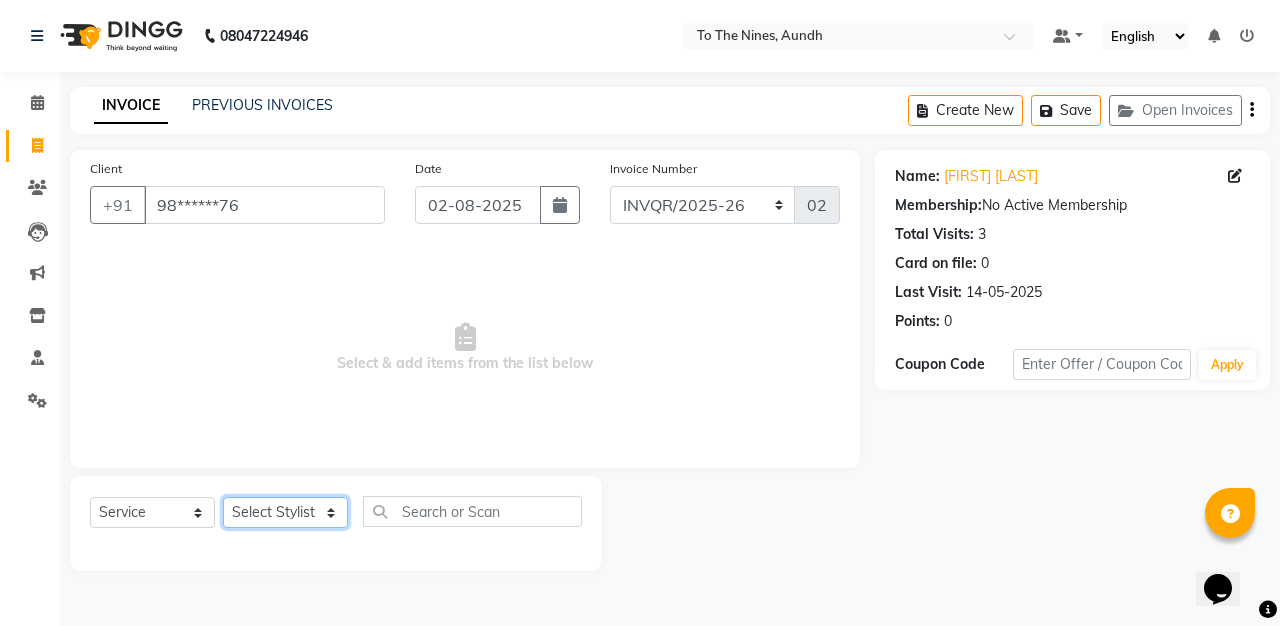 select on "67064" 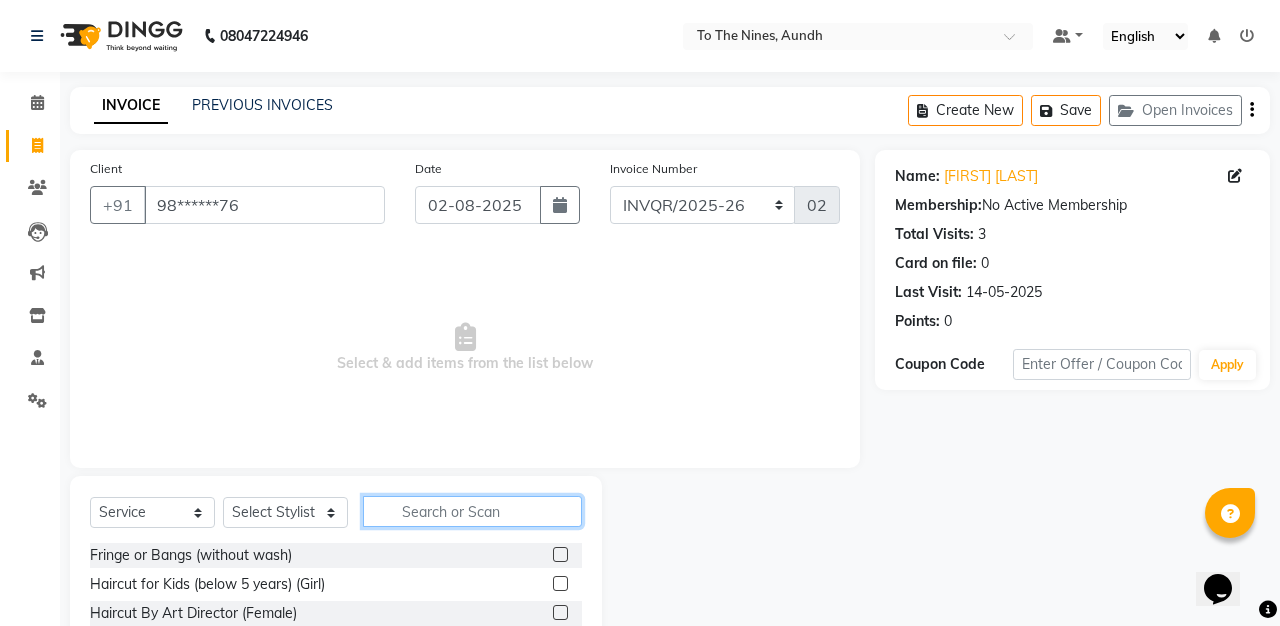 click 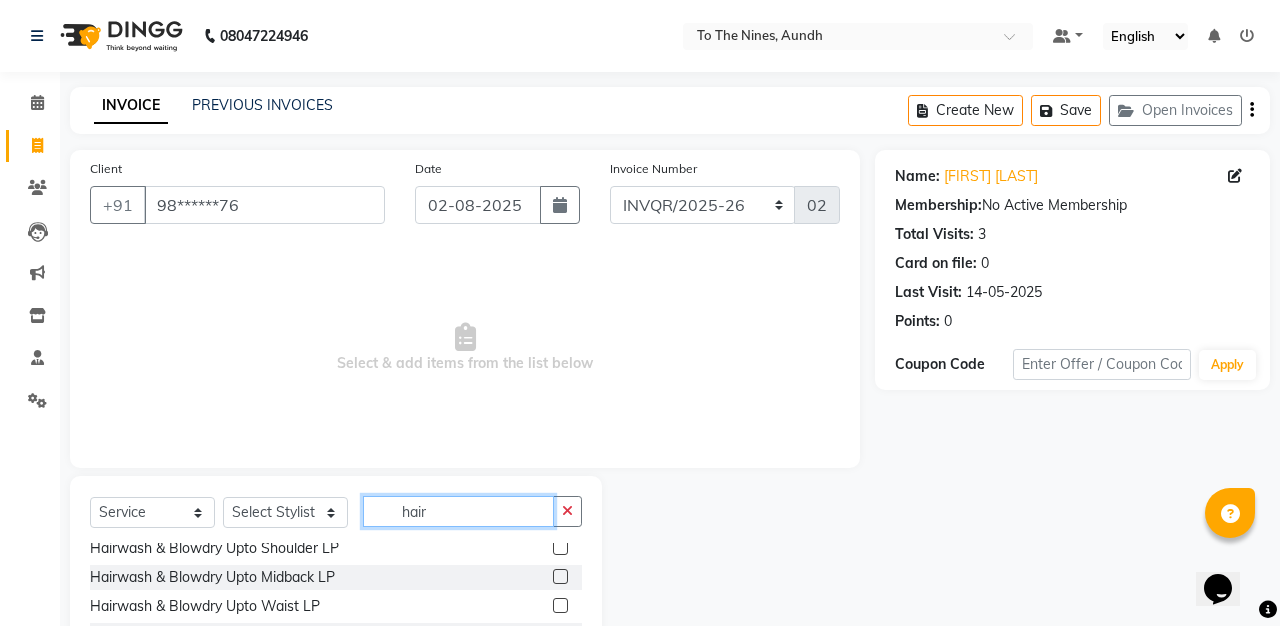 scroll, scrollTop: 603, scrollLeft: 0, axis: vertical 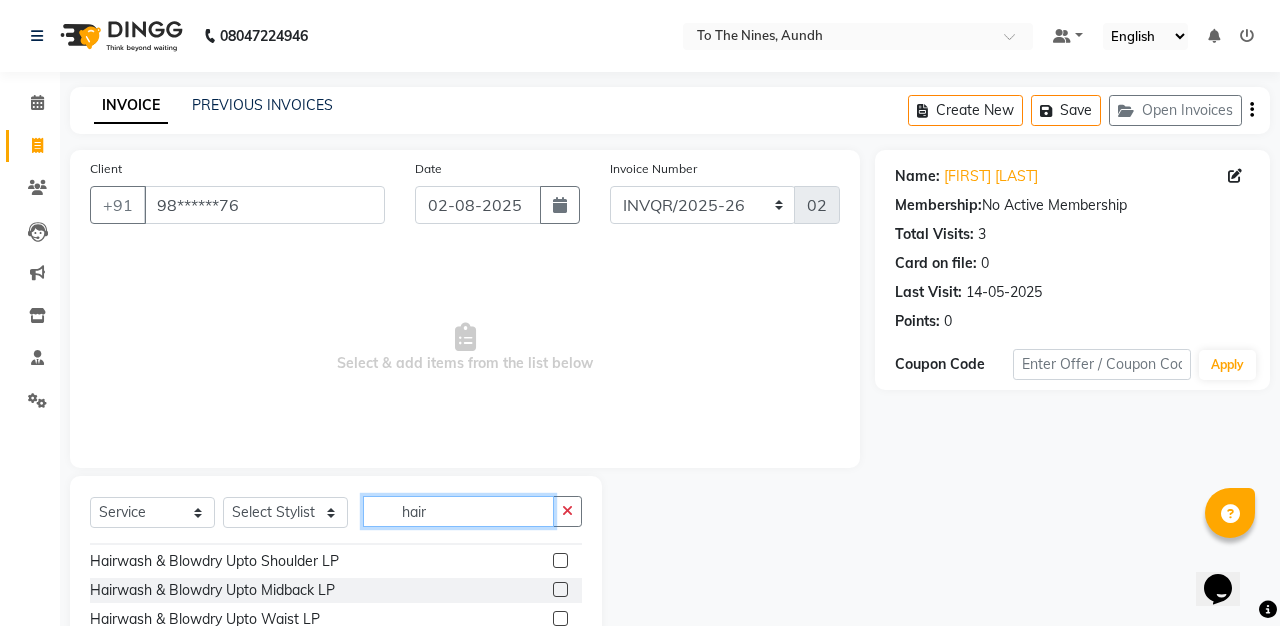 type on "hair" 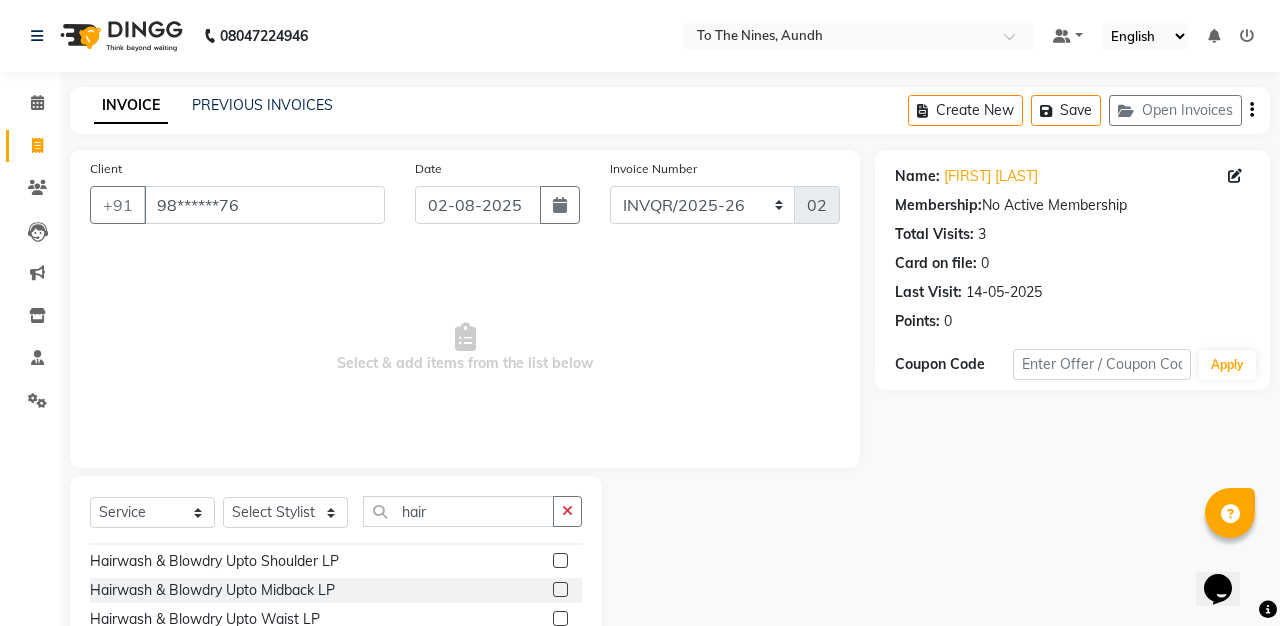 click 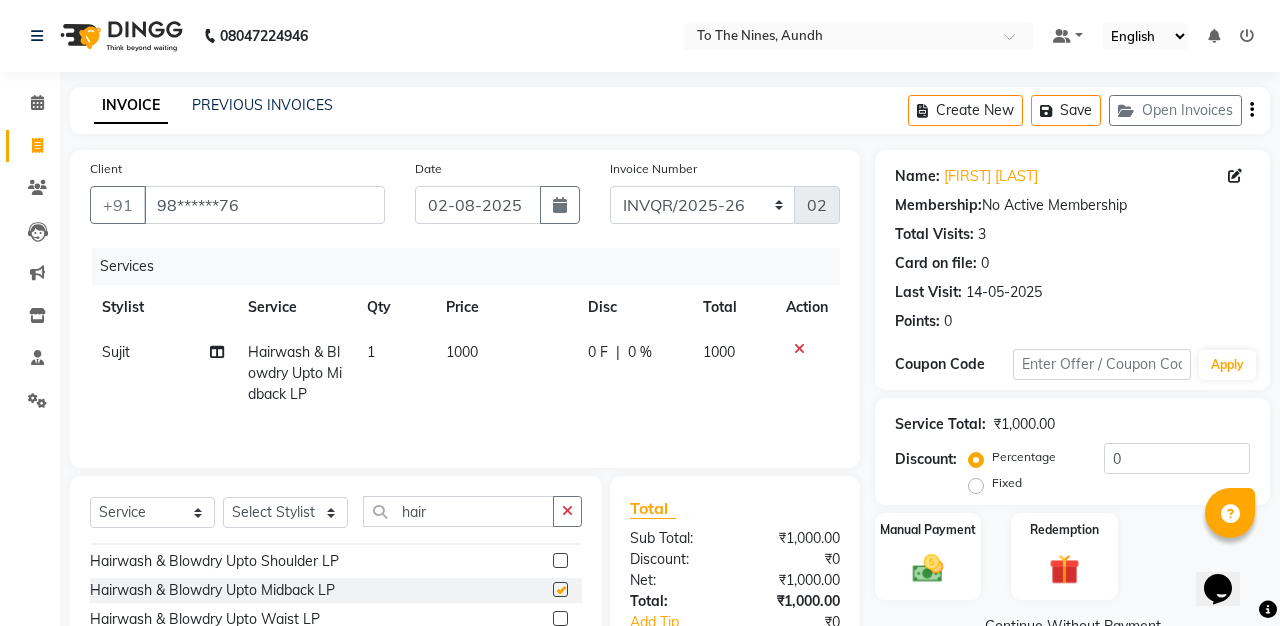 checkbox on "false" 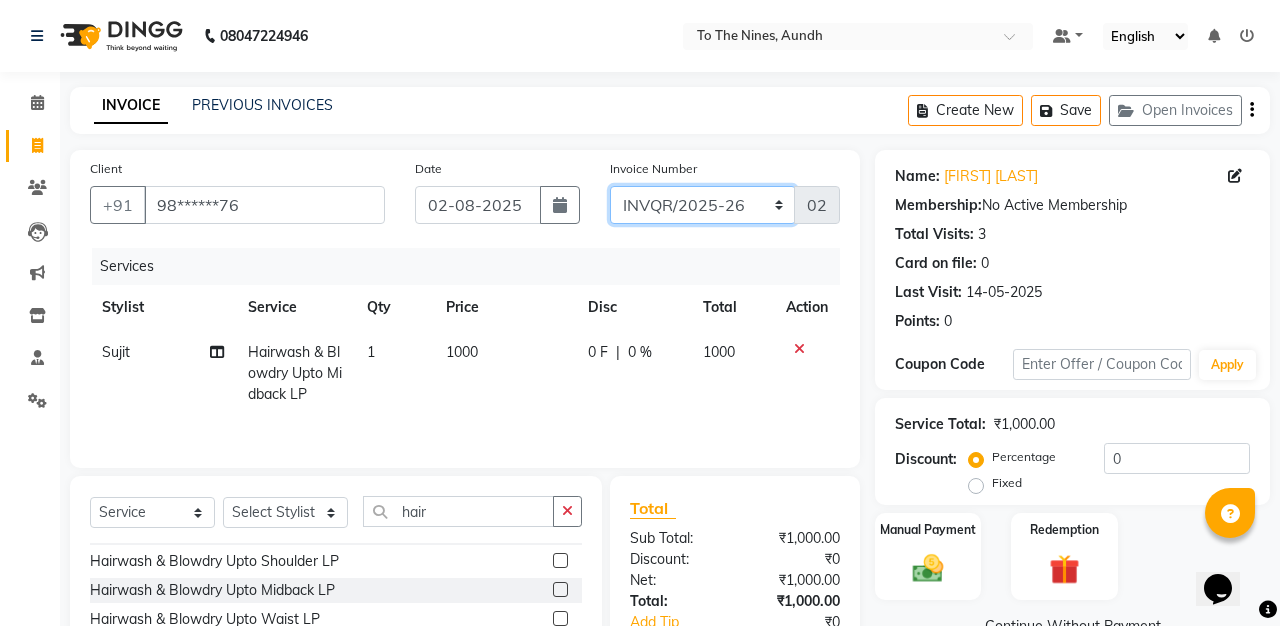 click on "INVQR/2025-26 INVCASH/2025-26 V/2025 V/2025-26" 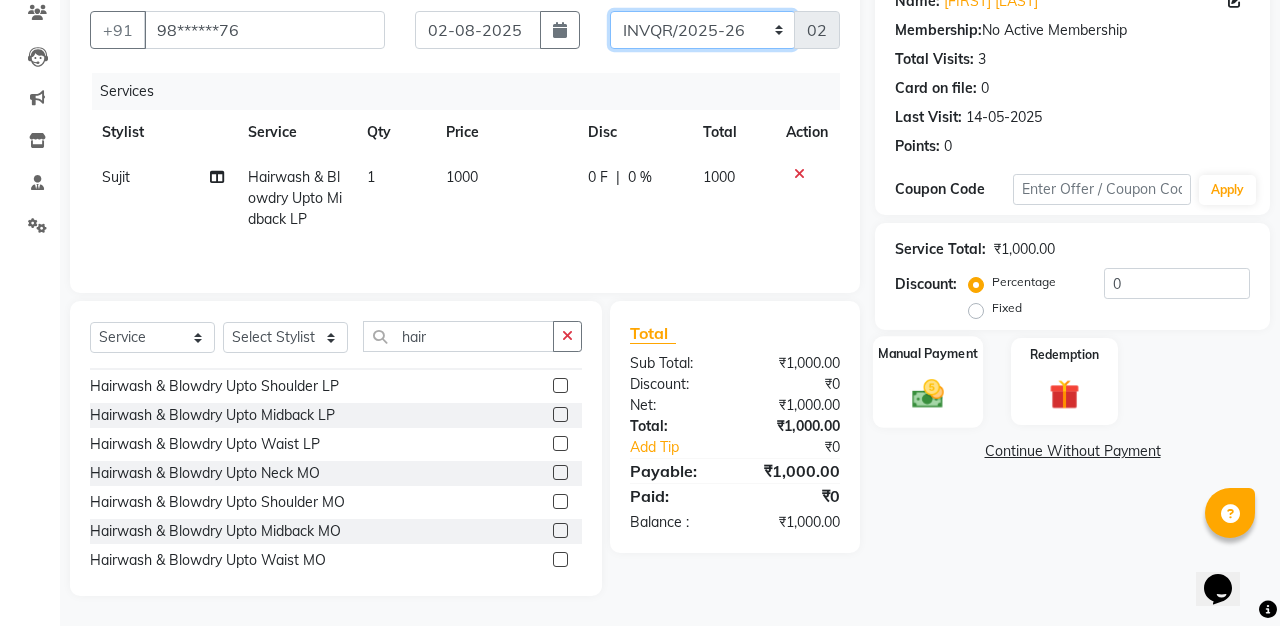 scroll, scrollTop: 175, scrollLeft: 0, axis: vertical 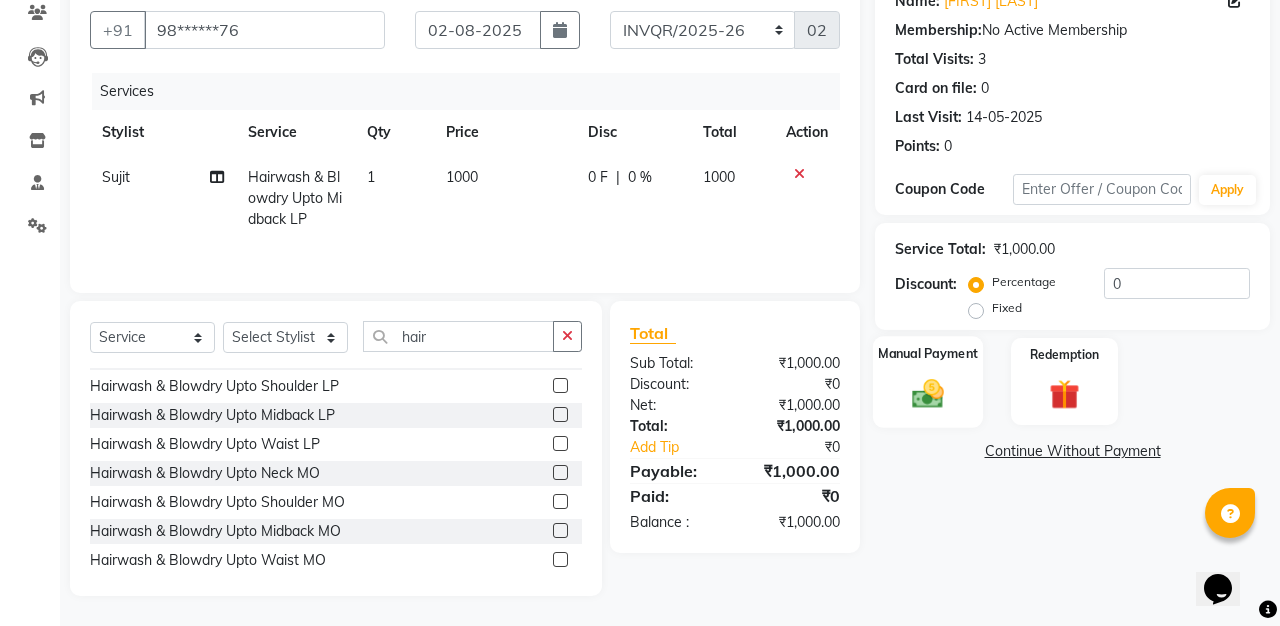 click 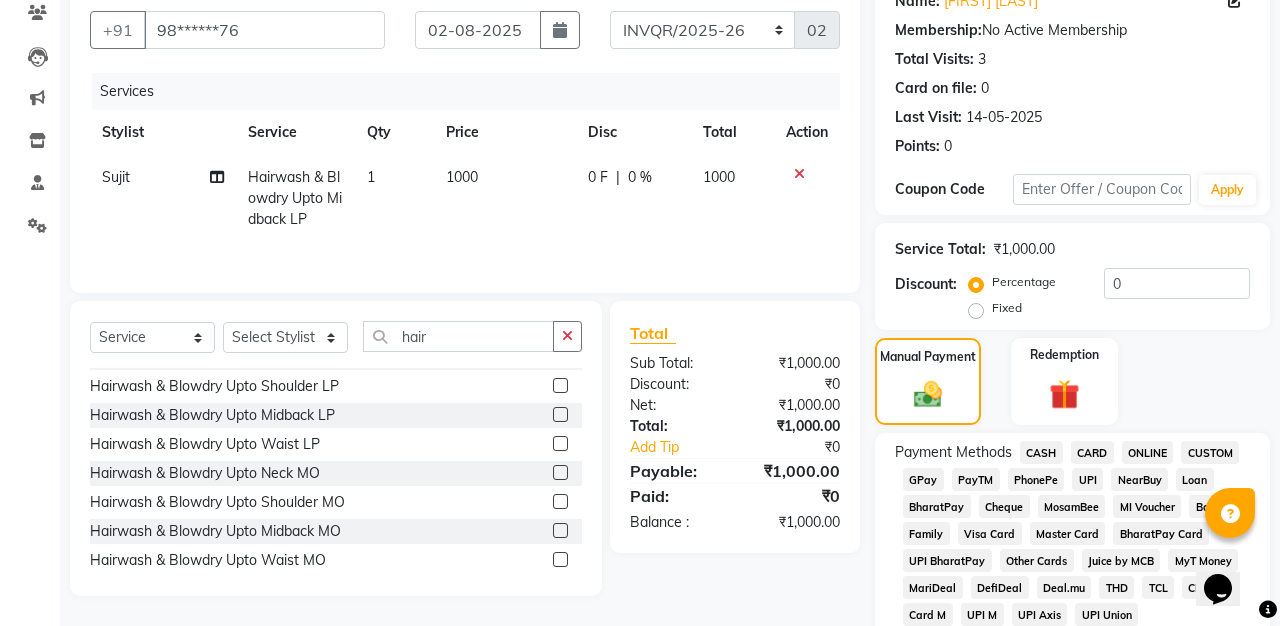 click on "GPay" 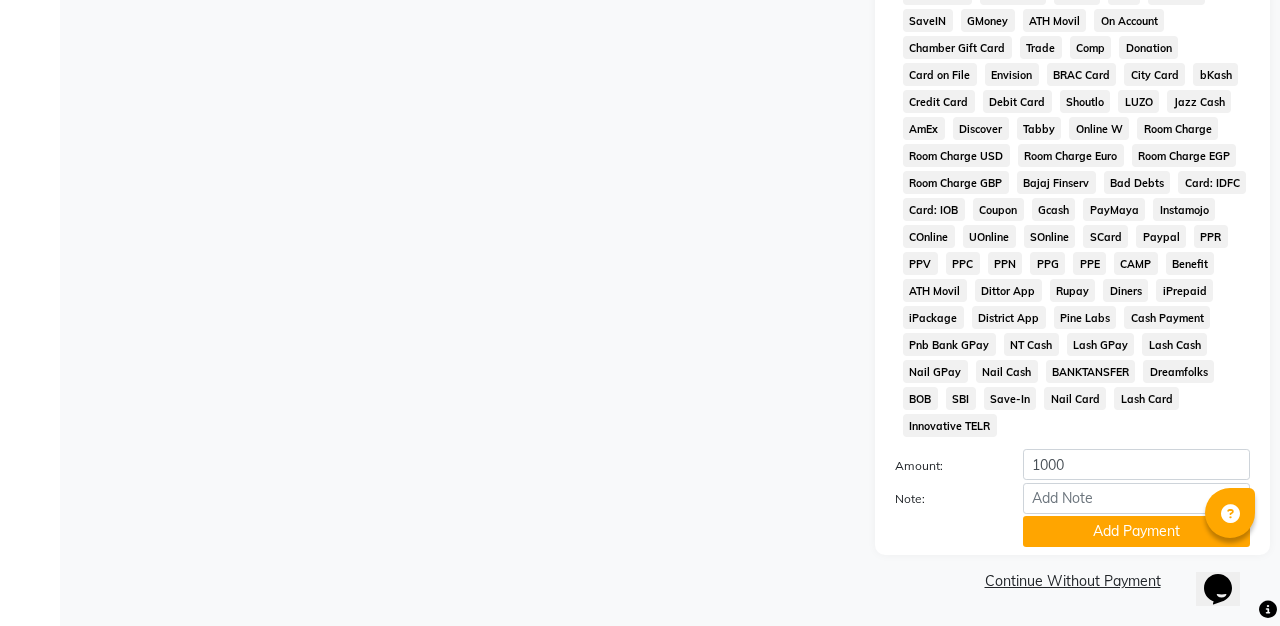 scroll, scrollTop: 876, scrollLeft: 0, axis: vertical 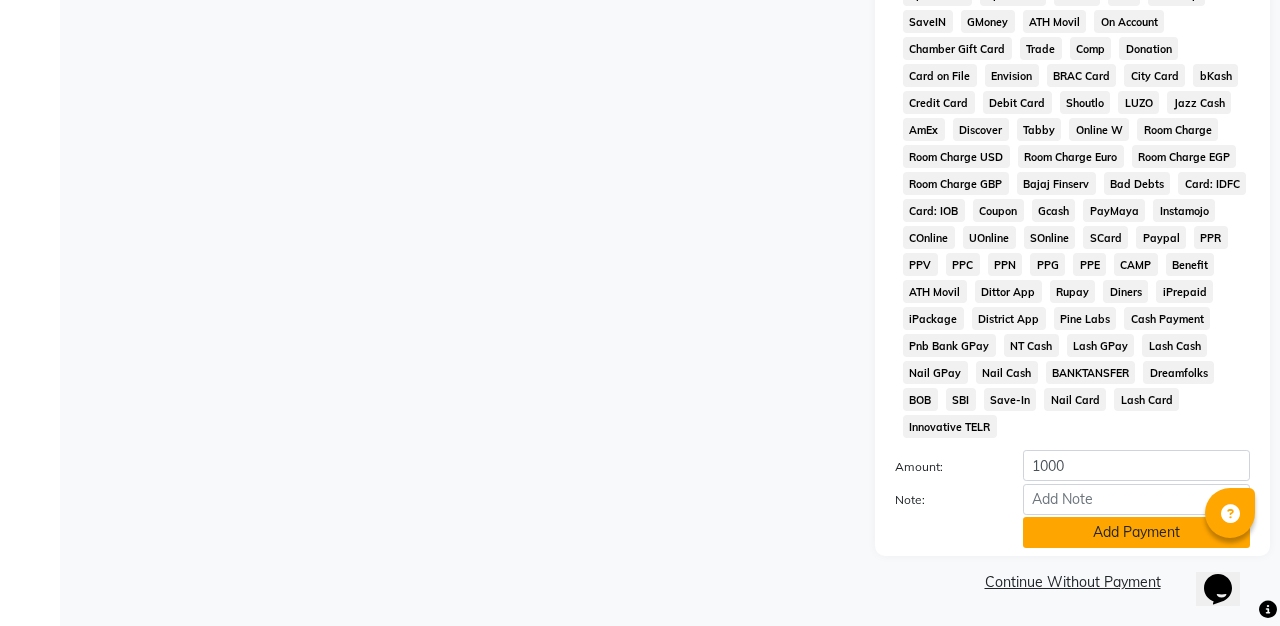click on "Add Payment" 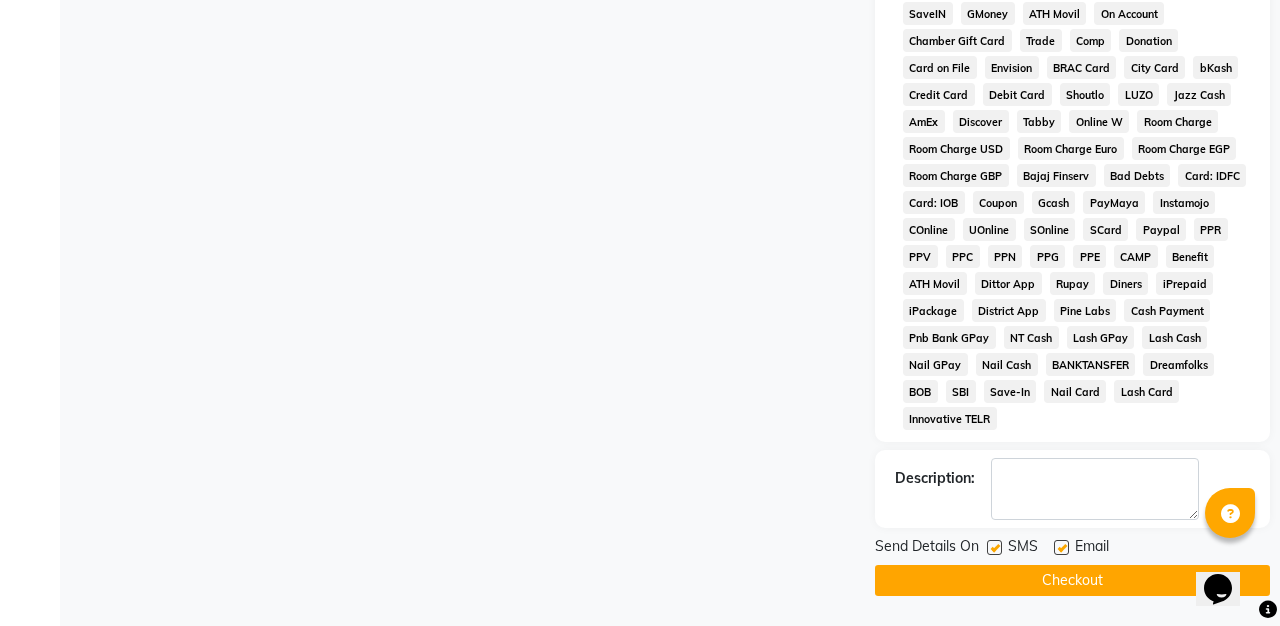 scroll, scrollTop: 884, scrollLeft: 0, axis: vertical 